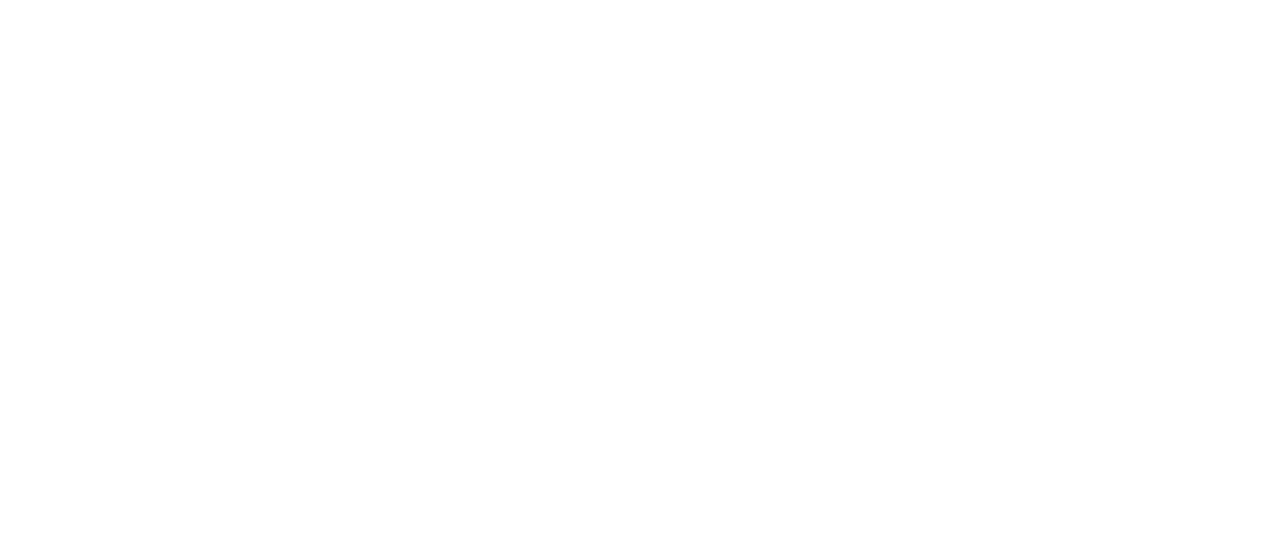 scroll, scrollTop: 0, scrollLeft: 0, axis: both 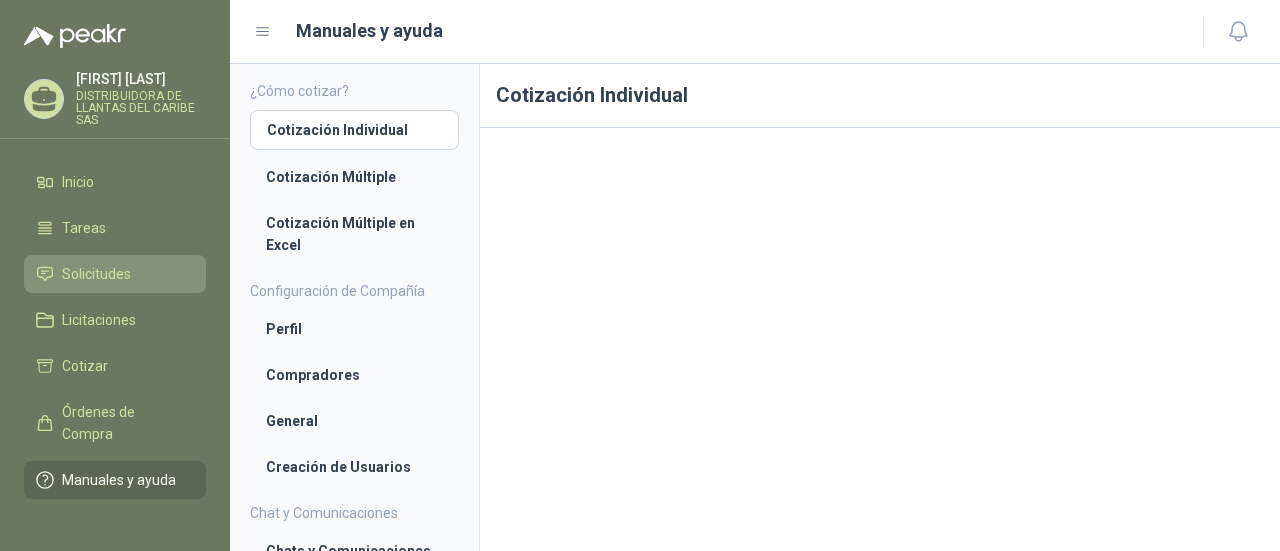 click on "Solicitudes" at bounding box center (96, 274) 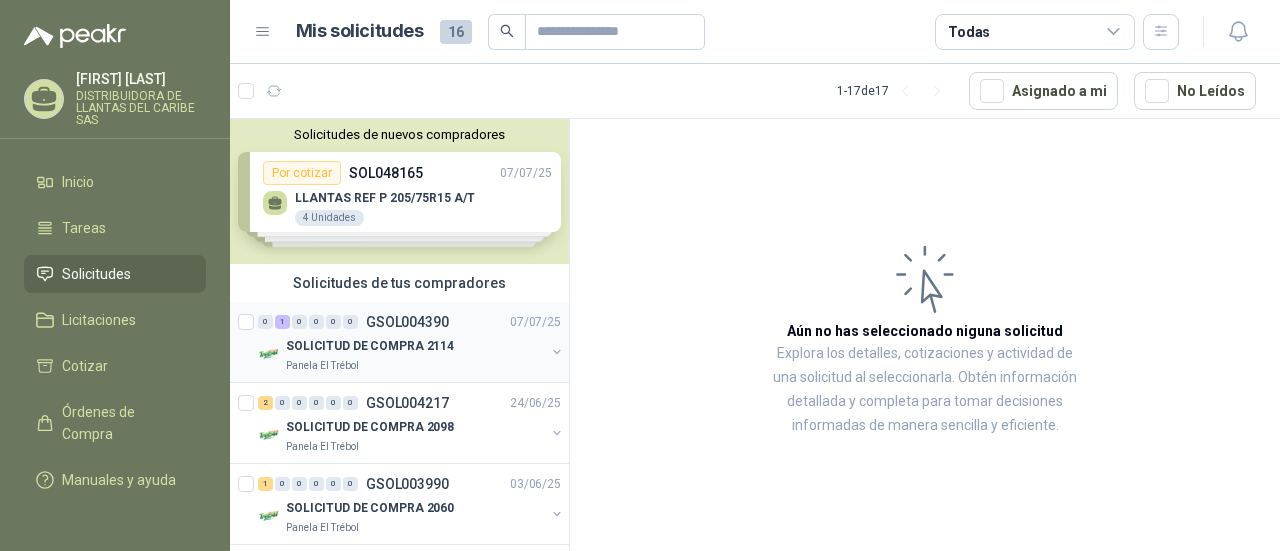 click on "0   1   0   0   0   0   GSOL004390 07/07/25" at bounding box center [411, 322] 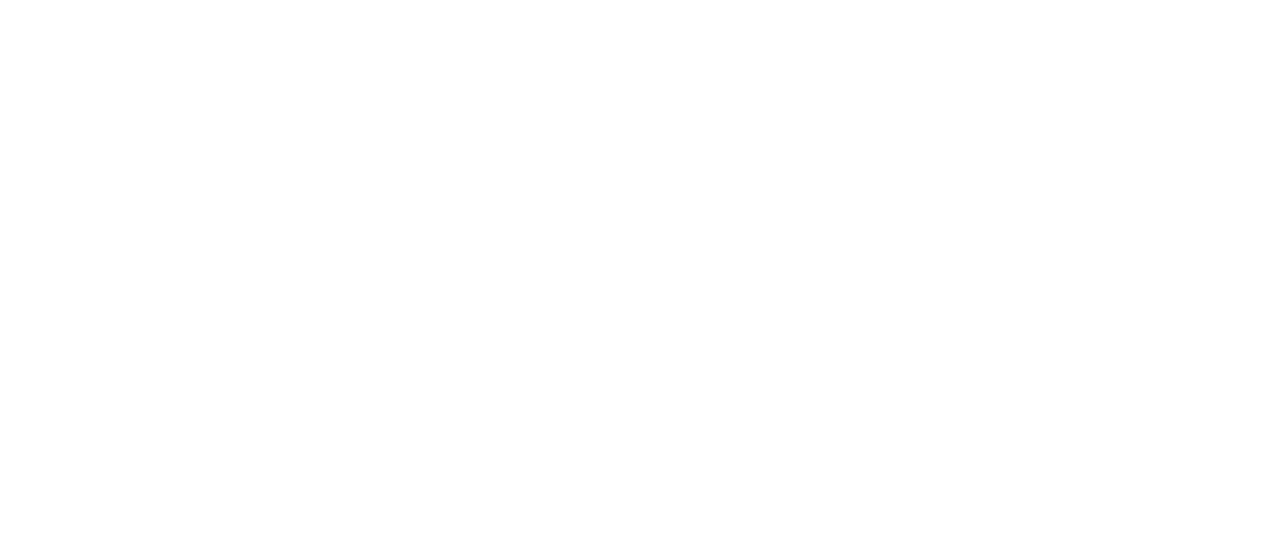 scroll, scrollTop: 0, scrollLeft: 0, axis: both 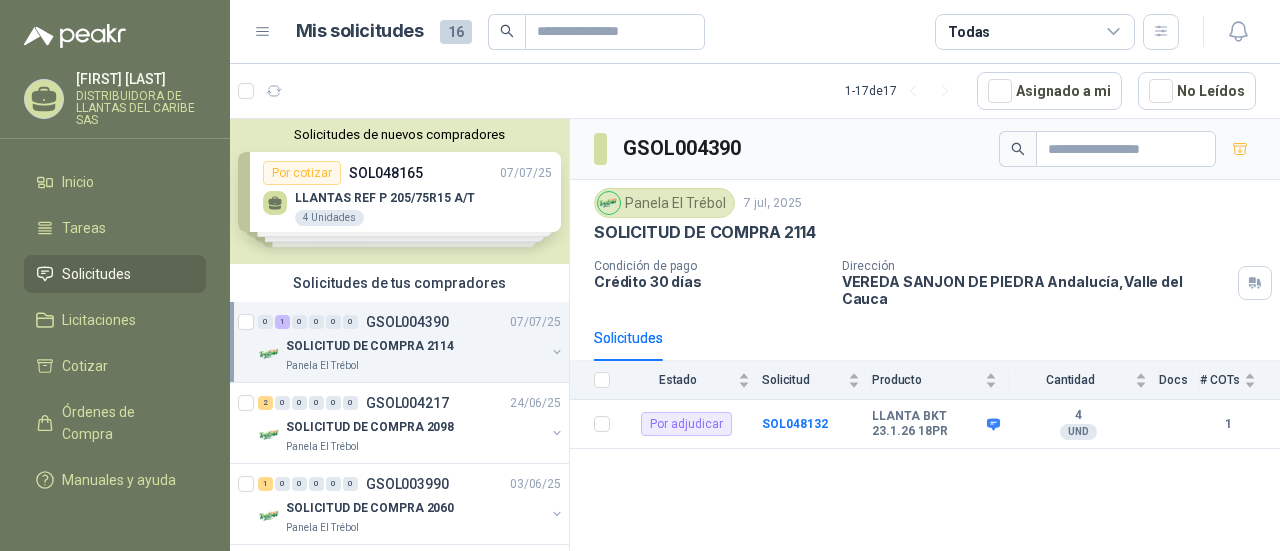 click on "1 - 17  de  17 Asignado a mi No Leídos" at bounding box center (755, 91) 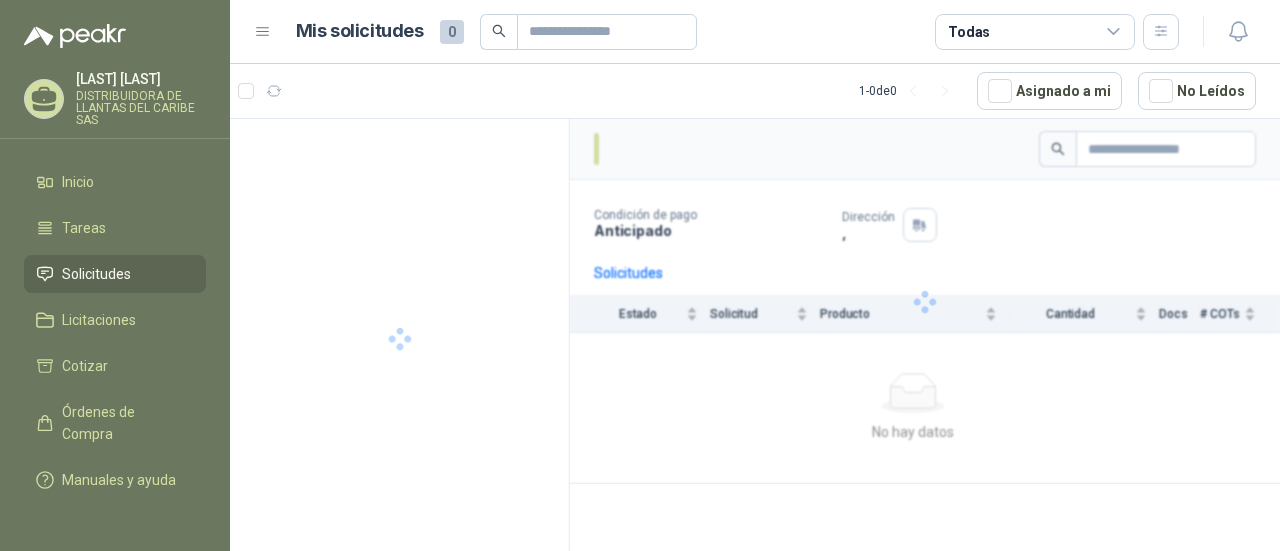 scroll, scrollTop: 0, scrollLeft: 0, axis: both 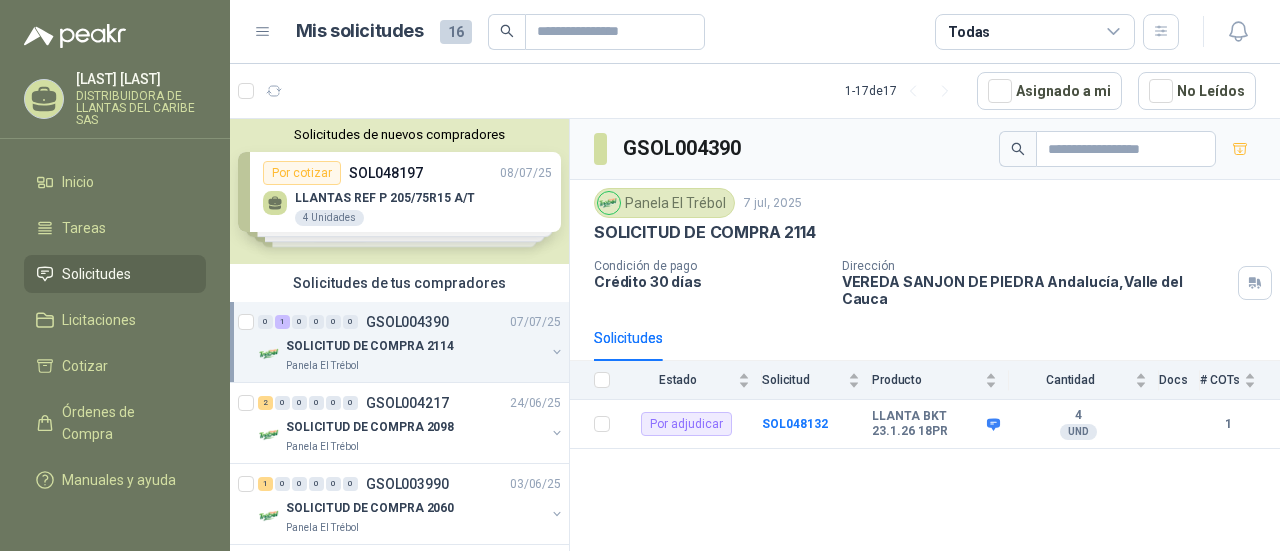 click on "[NUMBER]   [PRODUCT] [DATE]   [DOCUMENT_TYPE] [PAYMENT_CONDITIONS] [ADDRESS] [CITY] ,  [STATE] [REQUEST_STATUS] [REQUEST_TYPE] [PRODUCT] [QUANTITY] [DOCUMENT_NUMBER] [PRODUCT_DETAILS] [QUANTITY] [DOCUMENT_TYPE]  [NUMBER]" at bounding box center [925, 338] 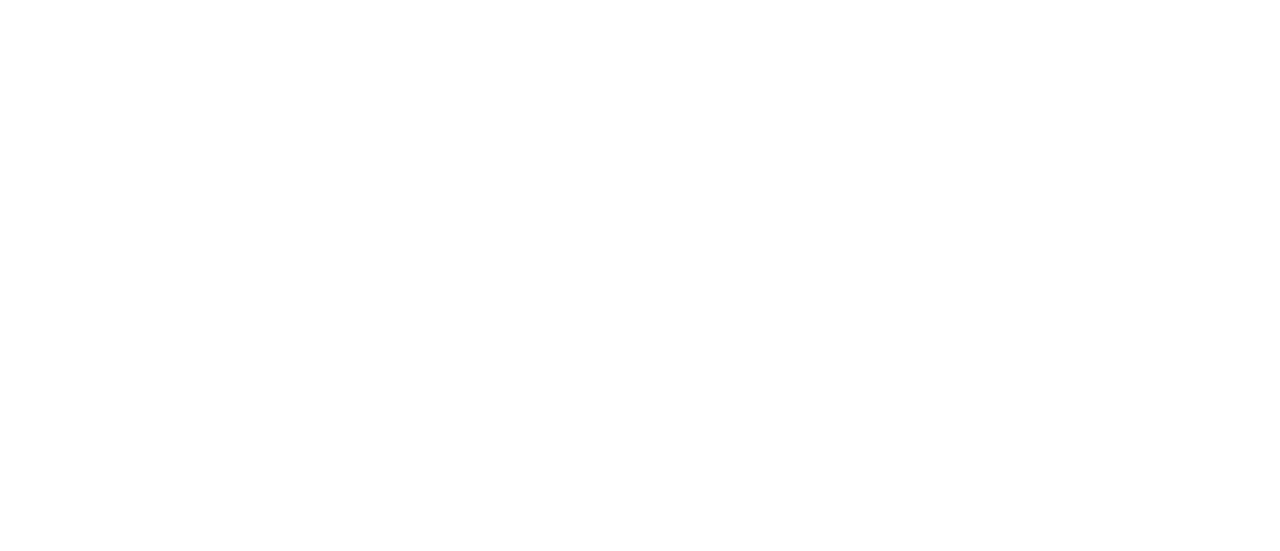 scroll, scrollTop: 0, scrollLeft: 0, axis: both 